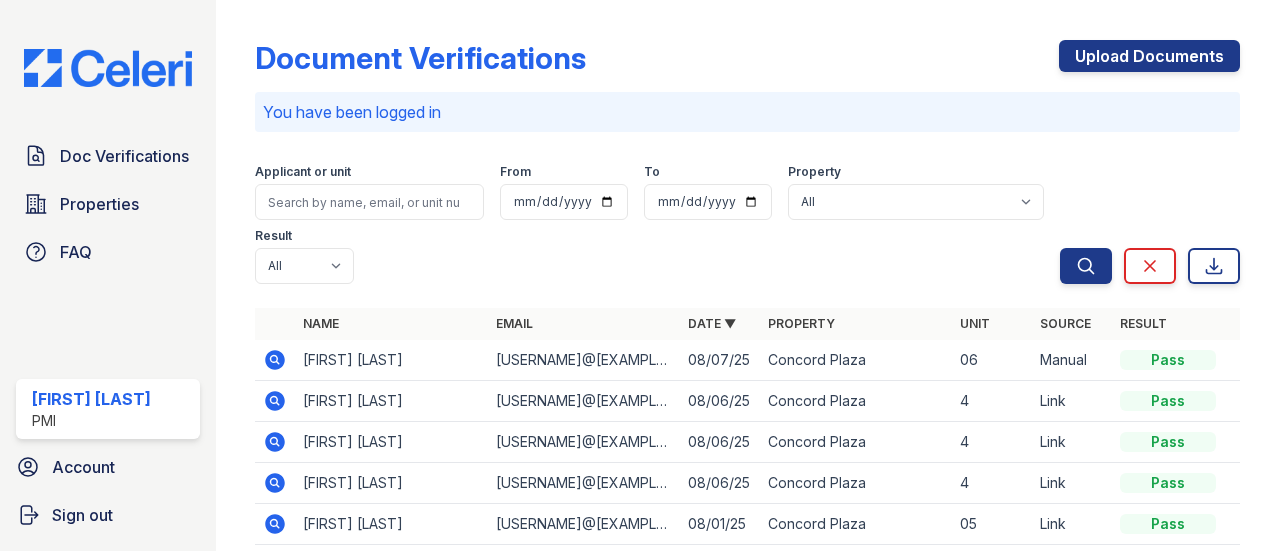 scroll, scrollTop: 0, scrollLeft: 0, axis: both 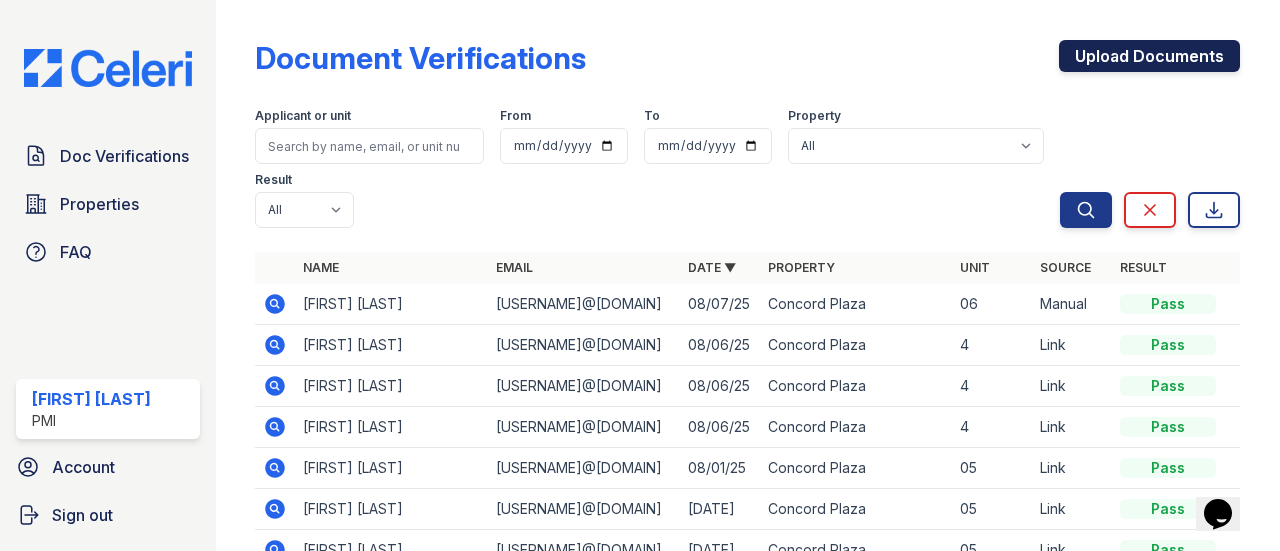 click on "Upload Documents" at bounding box center [1149, 56] 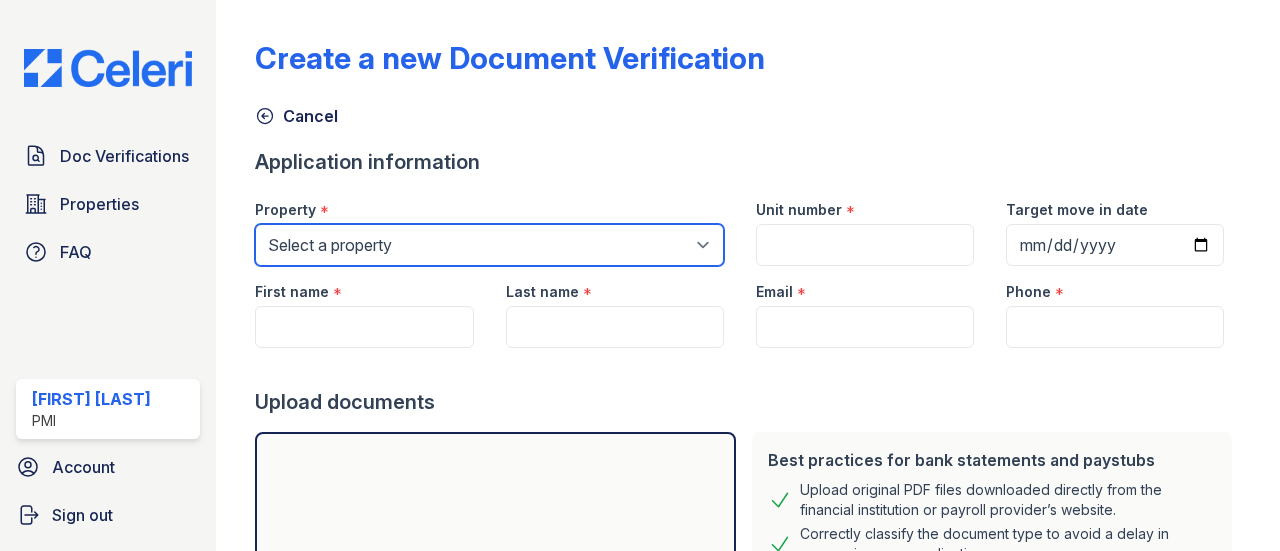 click on "Select a property
Concord Plaza
C Street Townhomes" at bounding box center [489, 245] 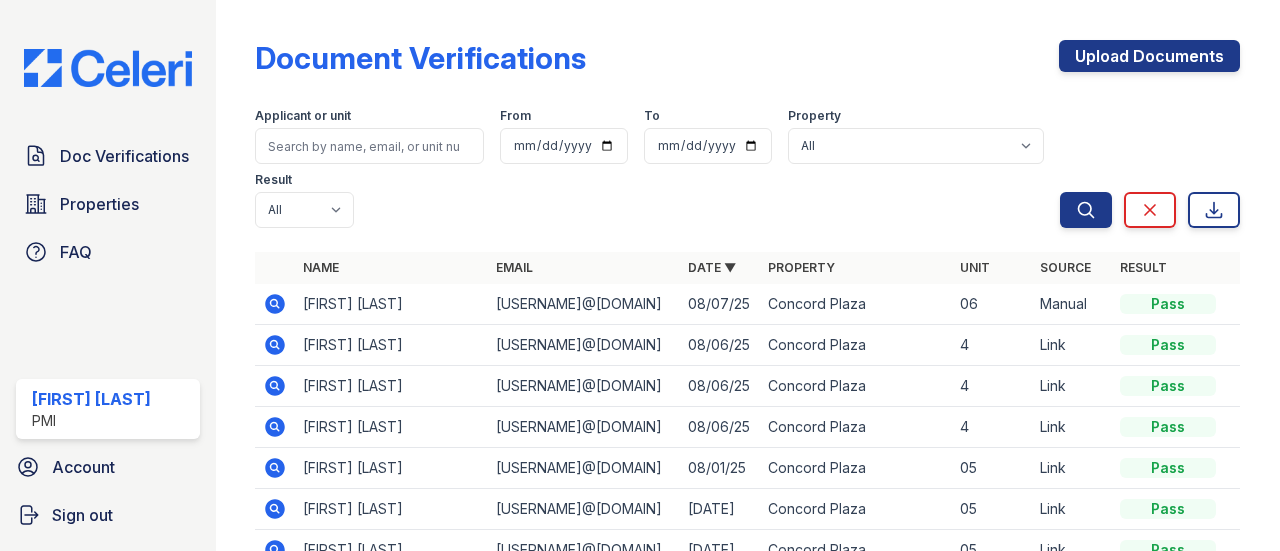 click on "08/07/25" at bounding box center [720, 304] 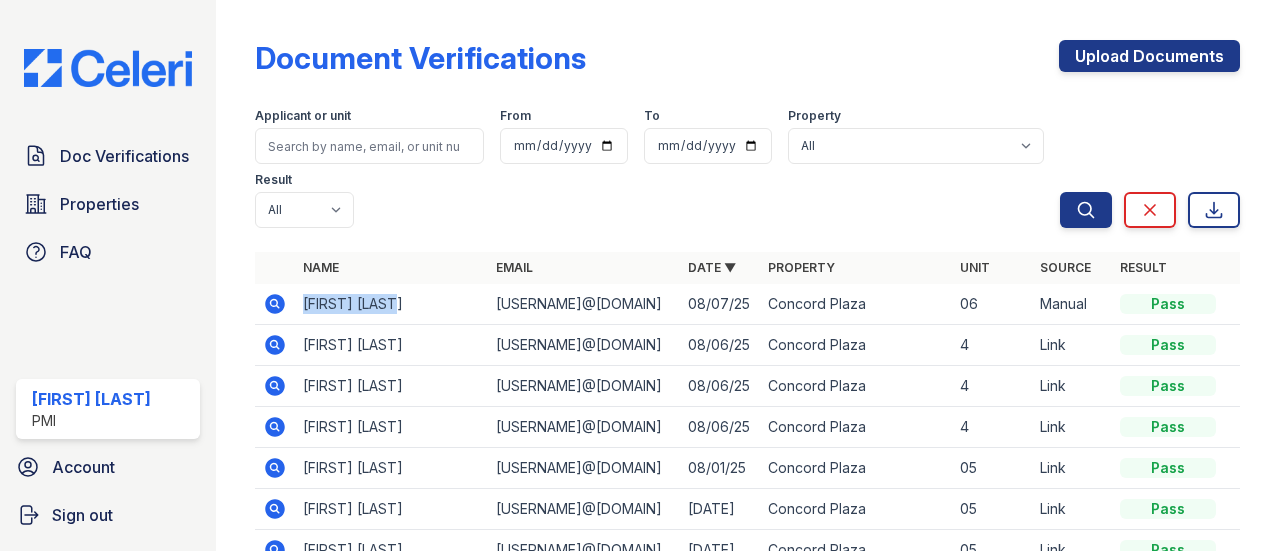 drag, startPoint x: 405, startPoint y: 310, endPoint x: 298, endPoint y: 292, distance: 108.503456 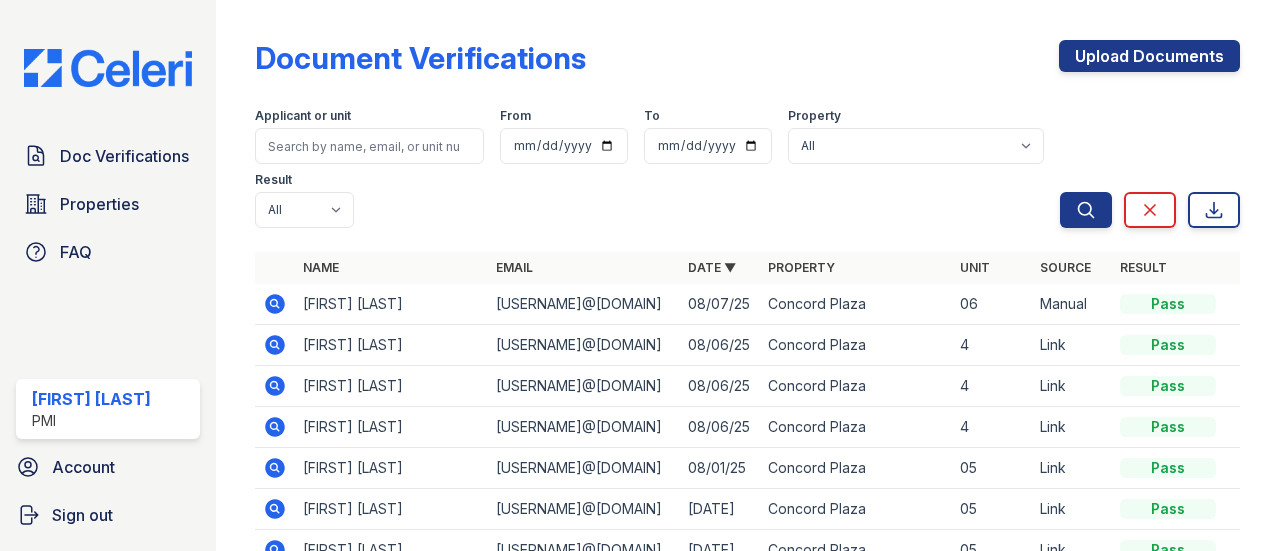 click on "[EMAIL]" at bounding box center (584, 304) 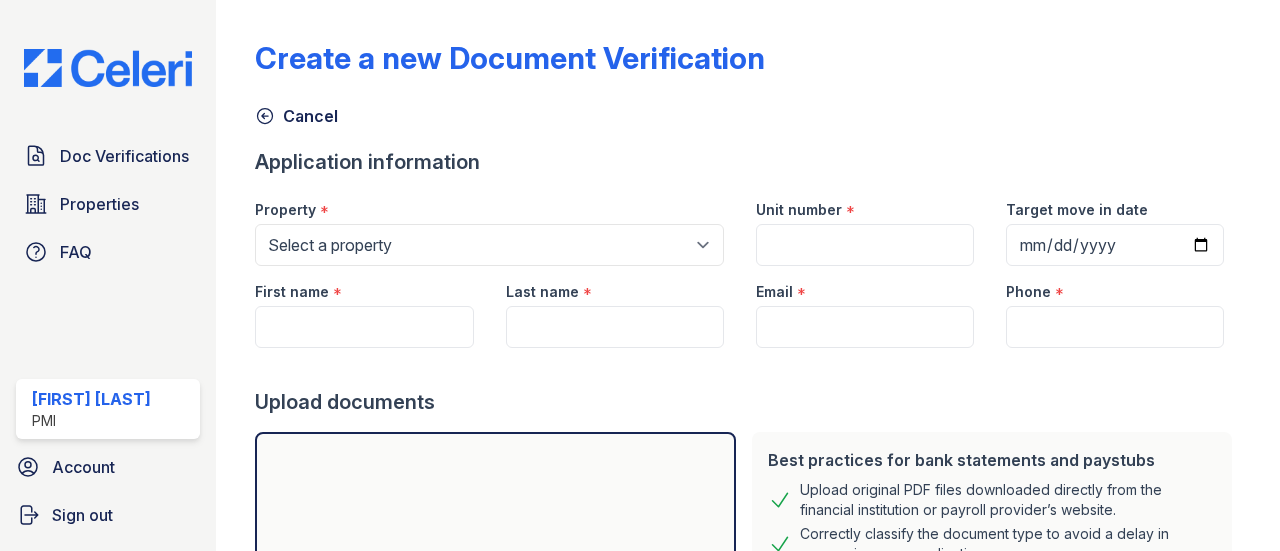 scroll, scrollTop: 0, scrollLeft: 0, axis: both 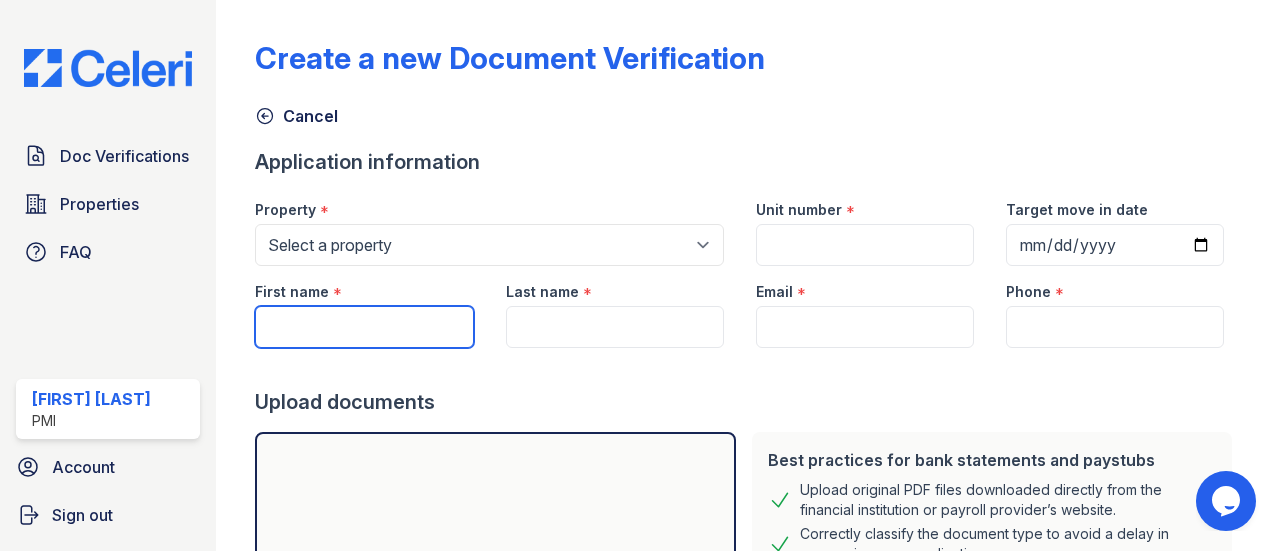 click on "First name" at bounding box center [364, 327] 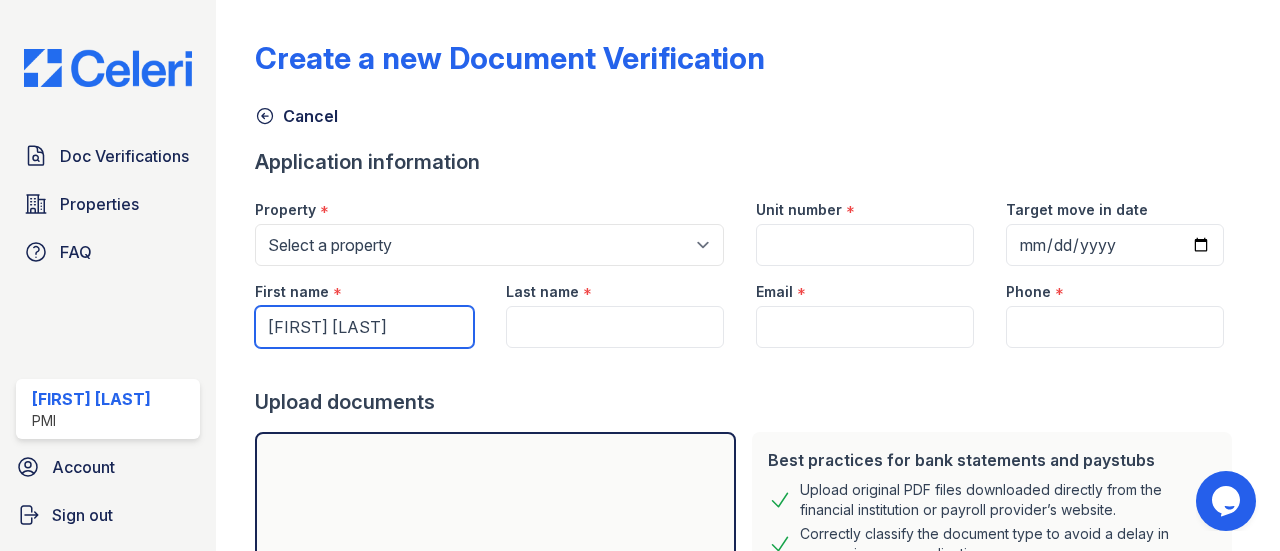 drag, startPoint x: 392, startPoint y: 327, endPoint x: 332, endPoint y: 331, distance: 60.133186 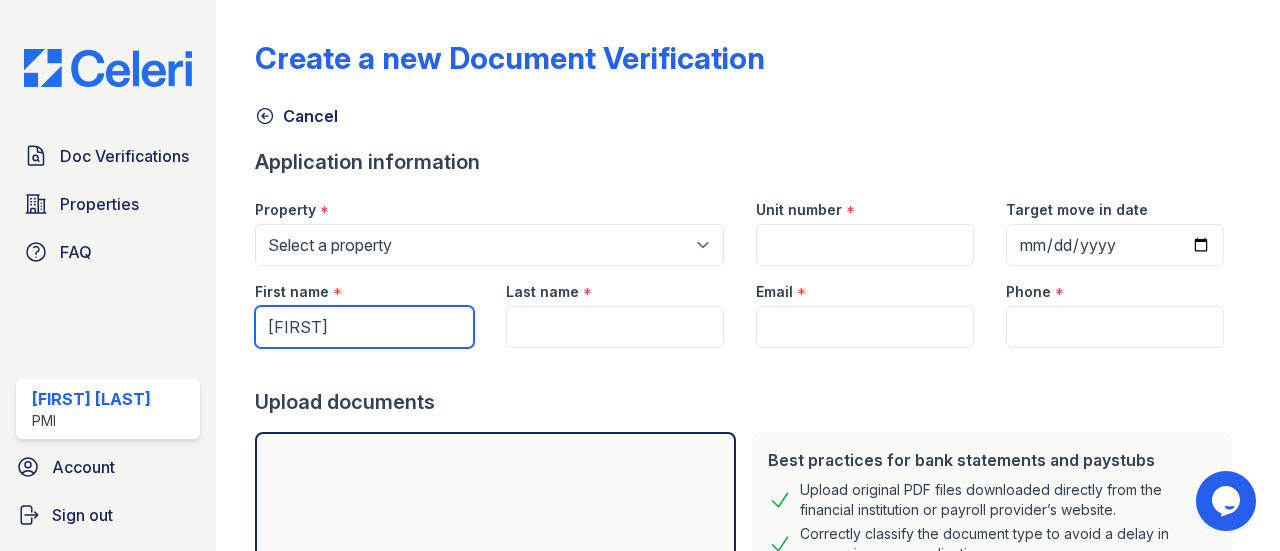 type on "[FIRST]" 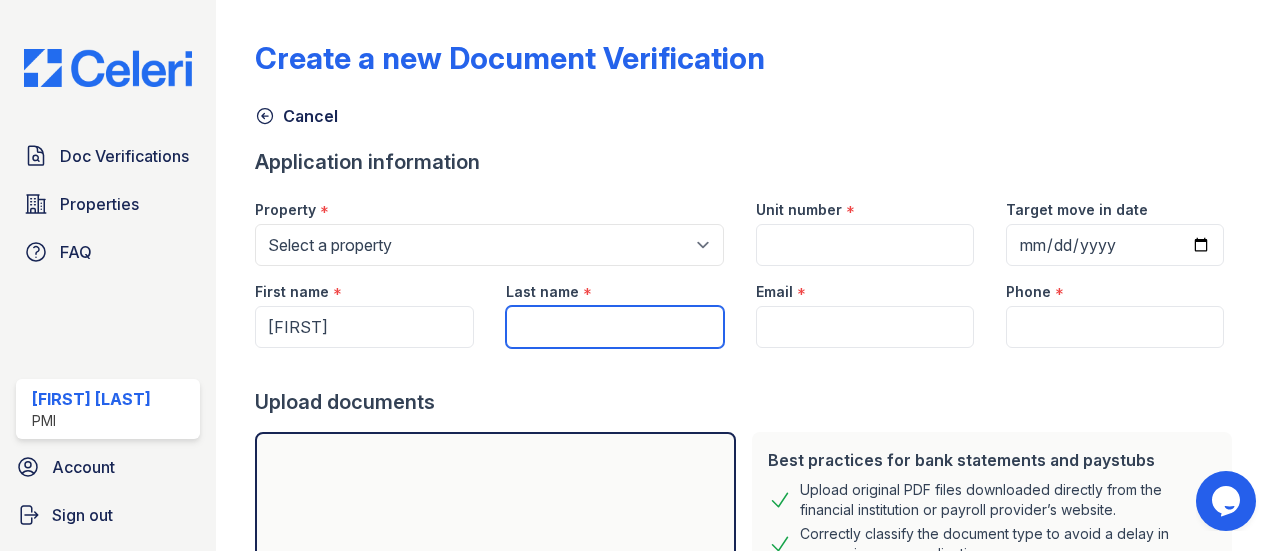 click on "Last name" at bounding box center (615, 327) 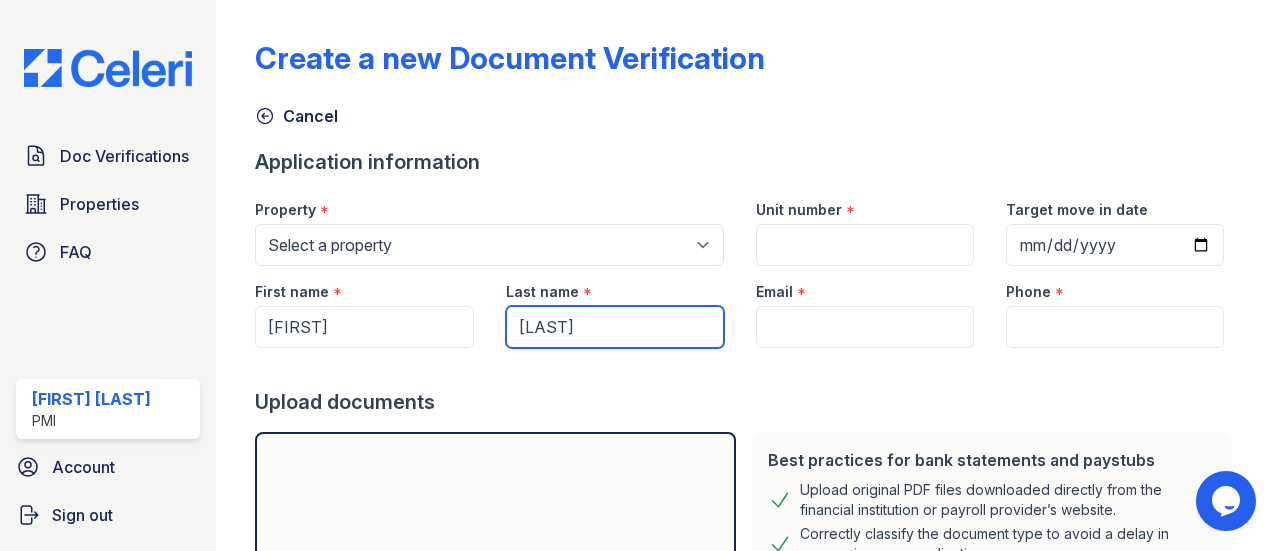 type on "[LAST]" 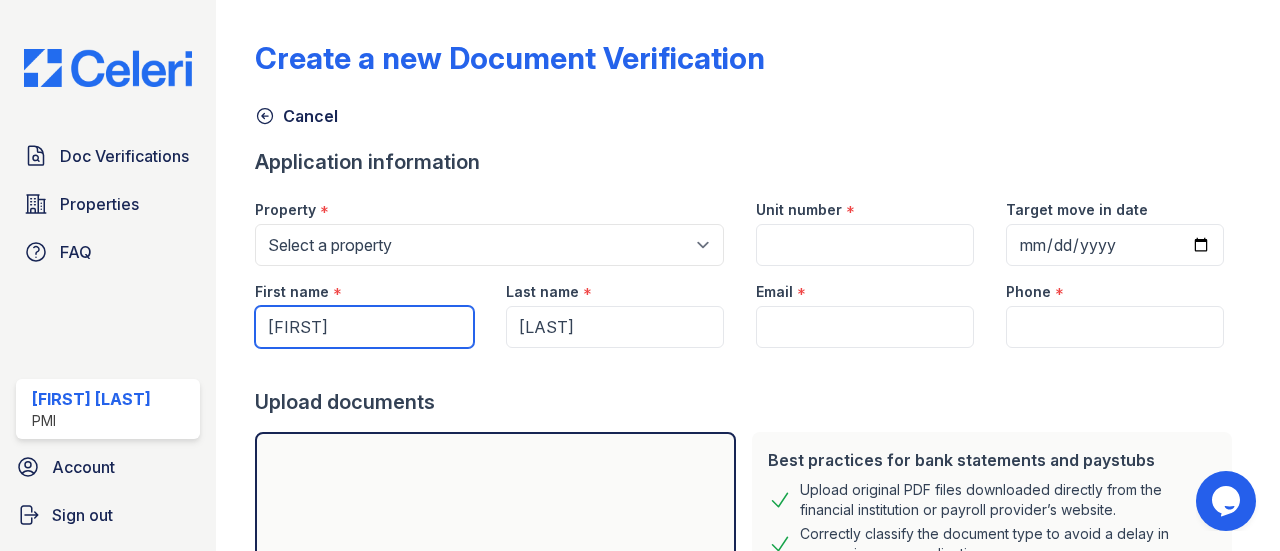 click on "[FIRST]" at bounding box center [364, 327] 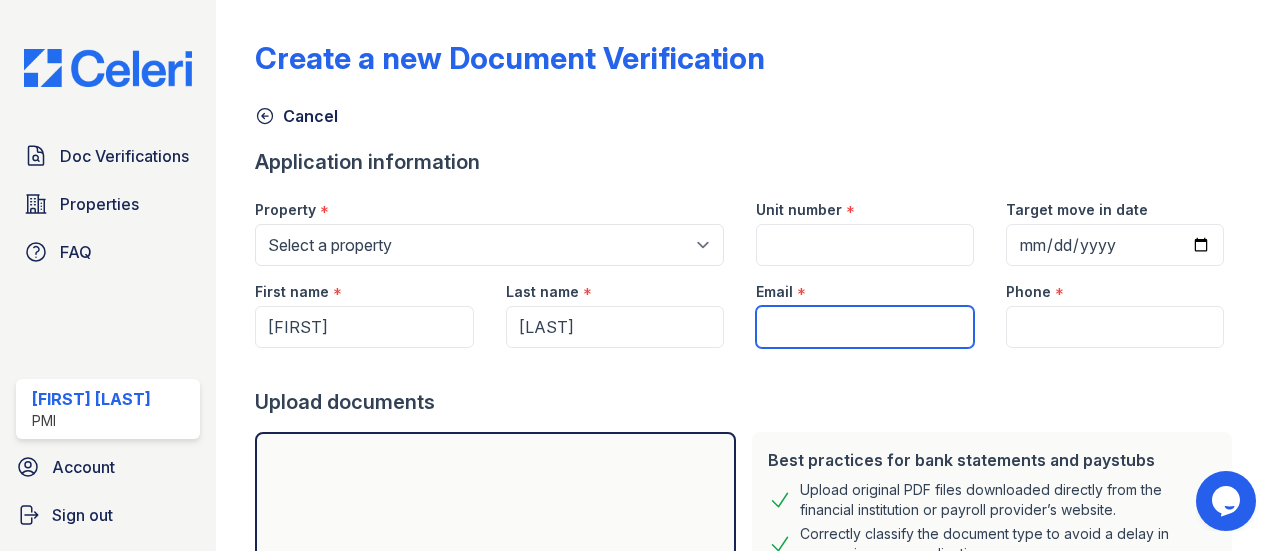click on "Email" at bounding box center [865, 327] 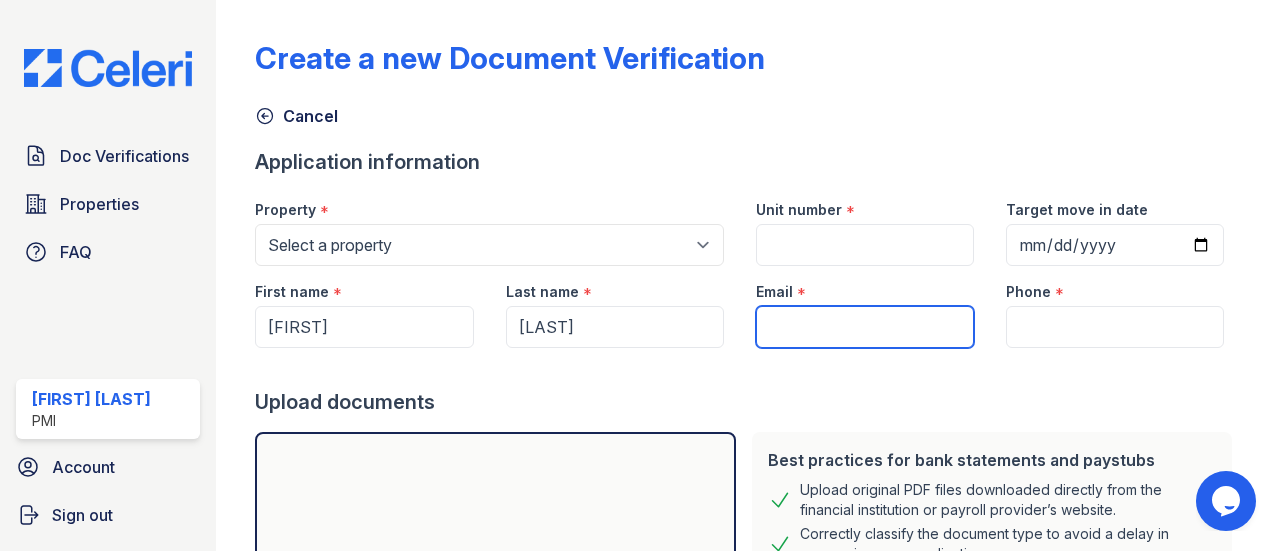 paste on "[EMAIL]" 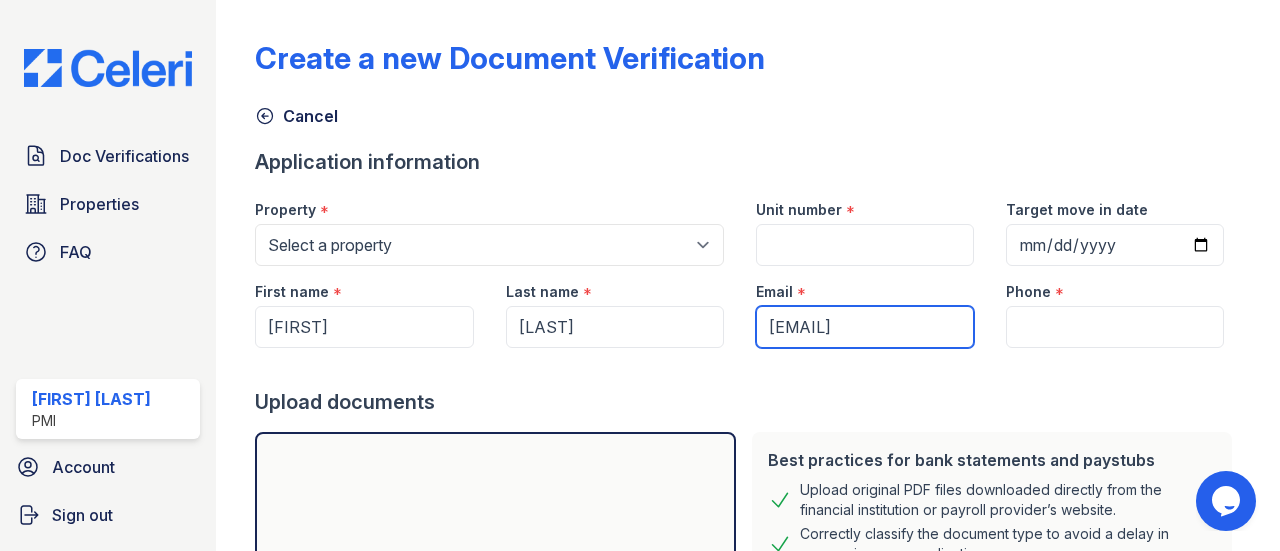 scroll, scrollTop: 0, scrollLeft: 0, axis: both 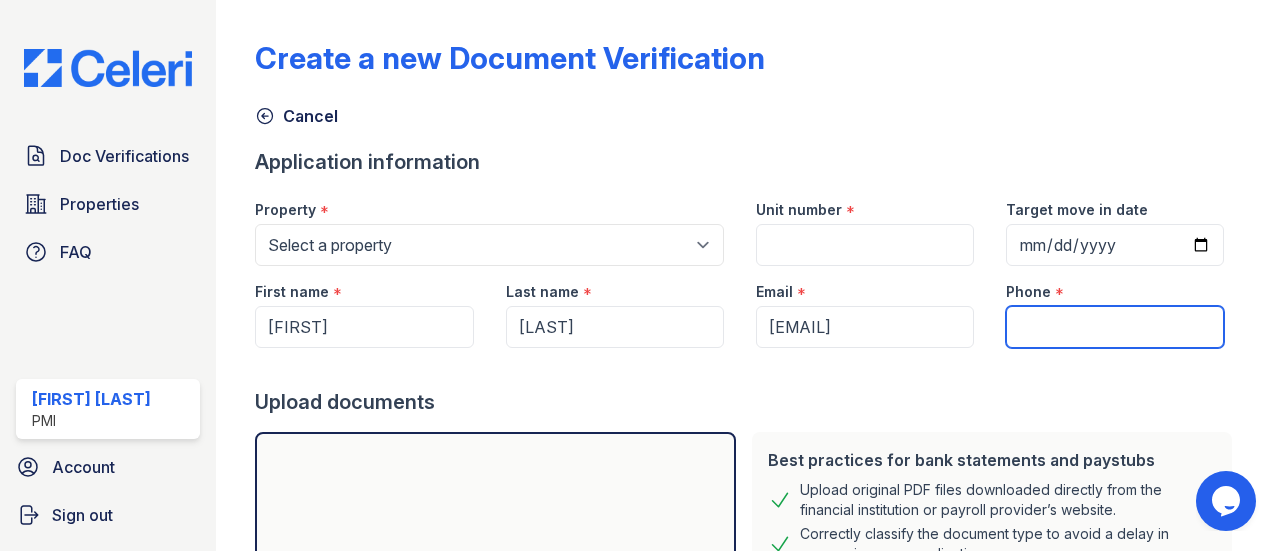 click on "Phone" at bounding box center [1115, 327] 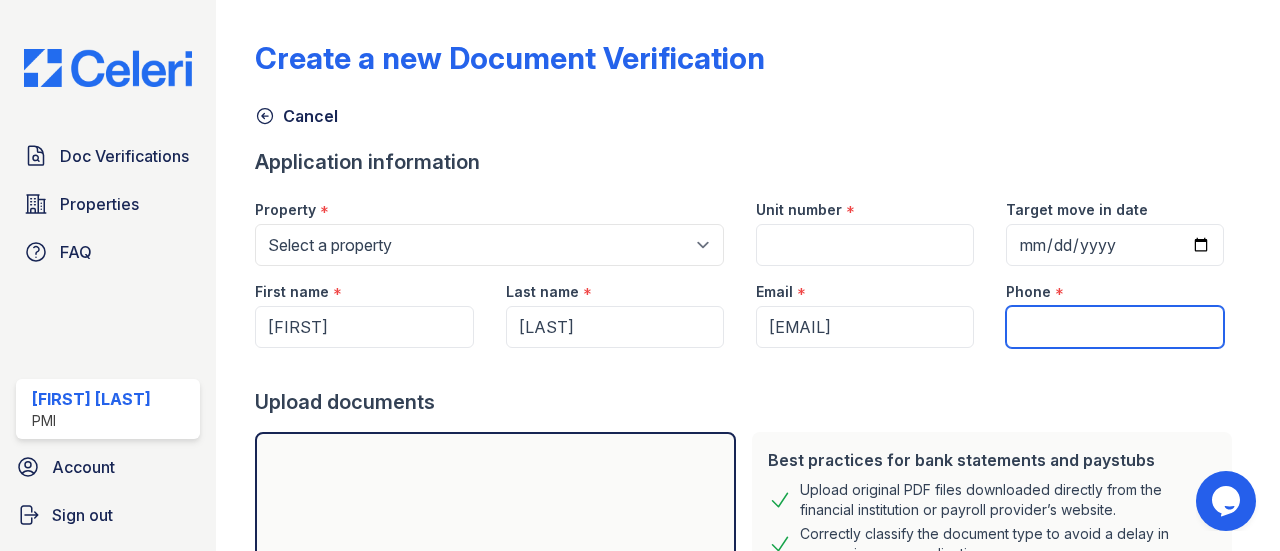 paste on "[PHONE]" 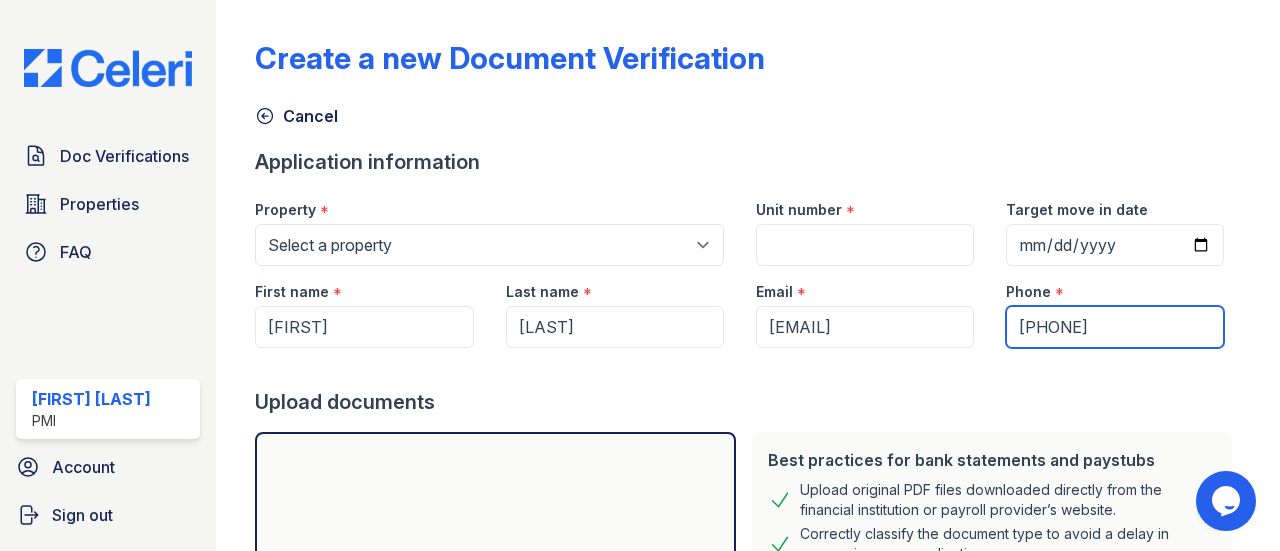 type on "[PHONE]" 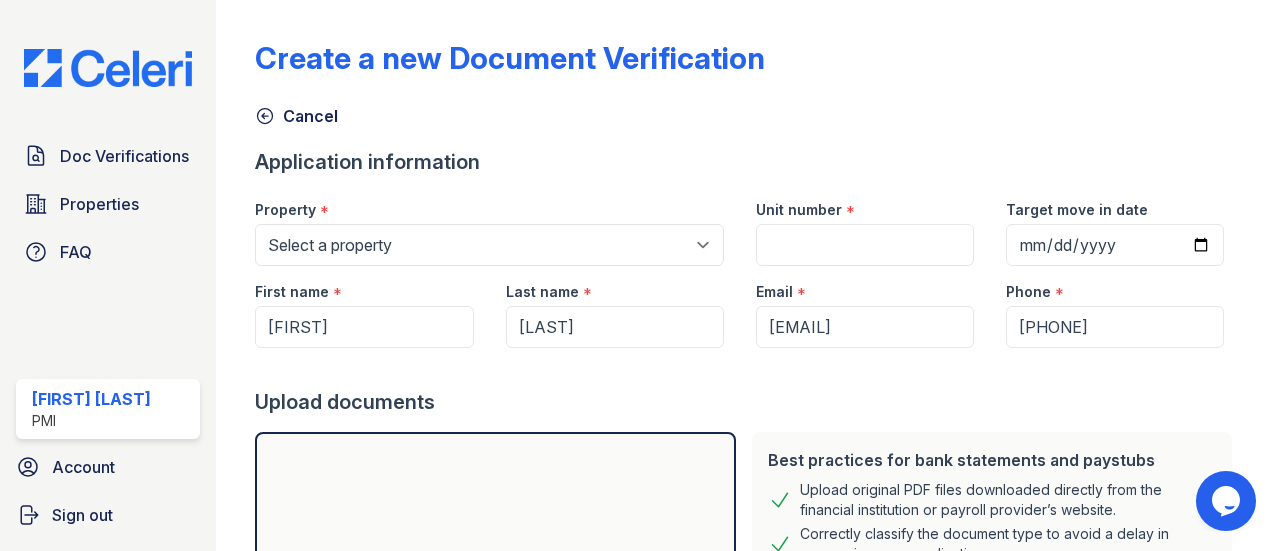 click on "Application information
Property
*
Select a property
Concord Plaza
C Street Townhomes
Unit number
*
Target move in date
First name
*
[FIRST]
Last name
*
[LAST]
Email
*
[EMAIL]
Phone
*
[PHONE]
Upload documents
Best practices for bank statements and paystubs
Upload original PDF files downloaded directly from the financial institution or payroll provider’s website.
Correctly classify the document type to avoid a delay in processing your application.
Do not upload scanned, redacted, password protected, or modified documents.
Do not combine multiple documents into one file.
Do not upload print-to-PDF documents.
What is print-to-pdf?
For additional support, review our
FAQ ,
start a chat with us below, or email us at [EMAIL]" at bounding box center (747, 468) 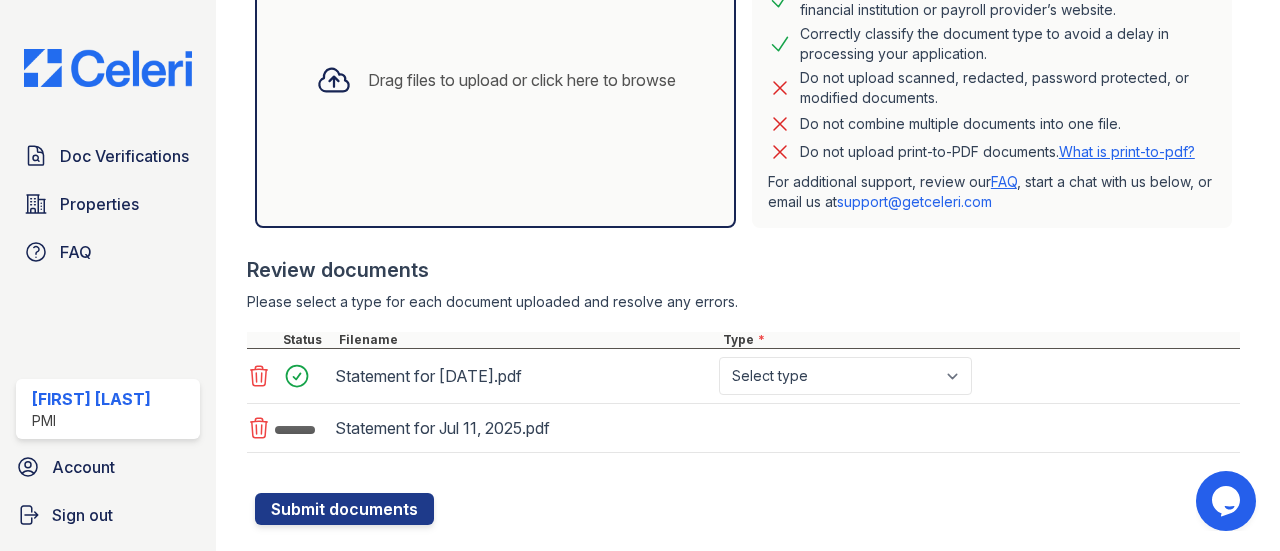 scroll, scrollTop: 503, scrollLeft: 0, axis: vertical 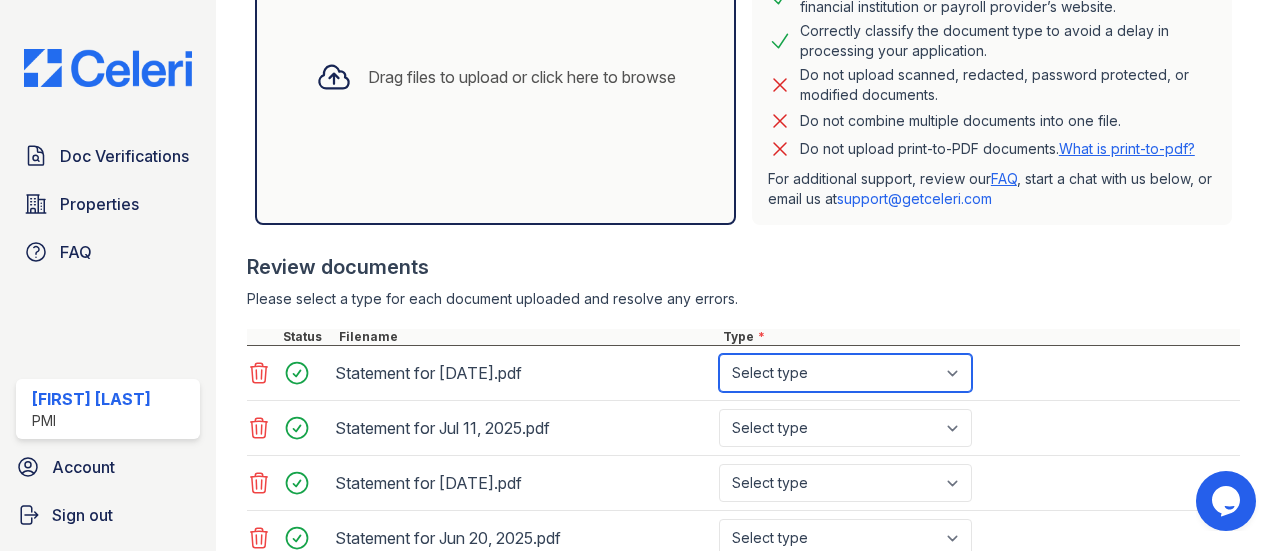 click on "Select type
Paystub
Bank Statement
Offer Letter
Tax Documents
Benefit Award Letter
Investment Account Statement
Other" at bounding box center (845, 373) 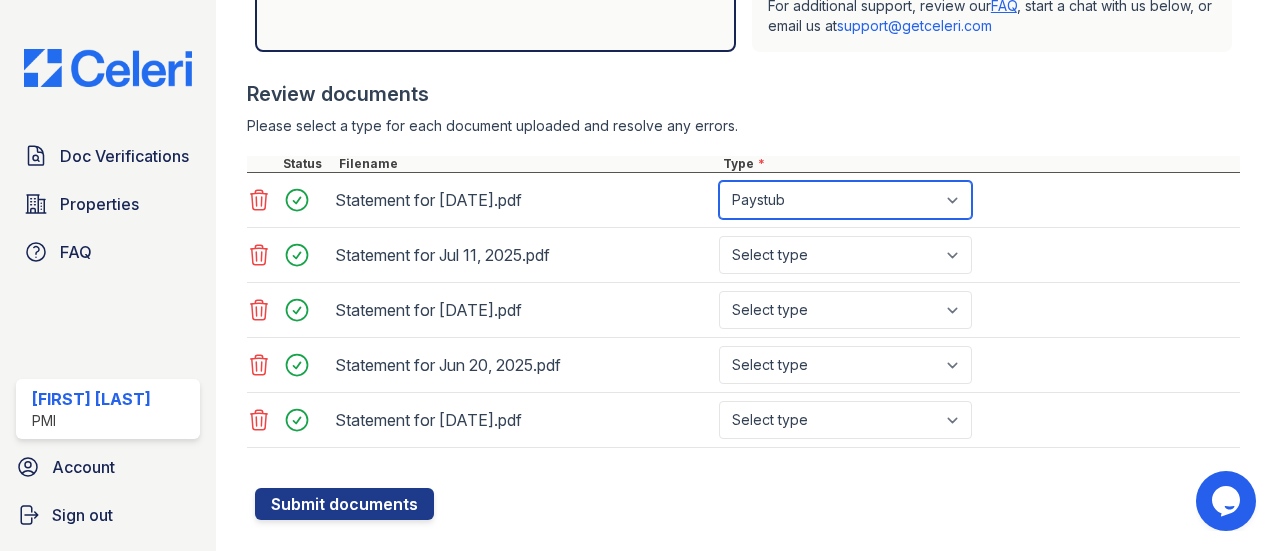 scroll, scrollTop: 703, scrollLeft: 0, axis: vertical 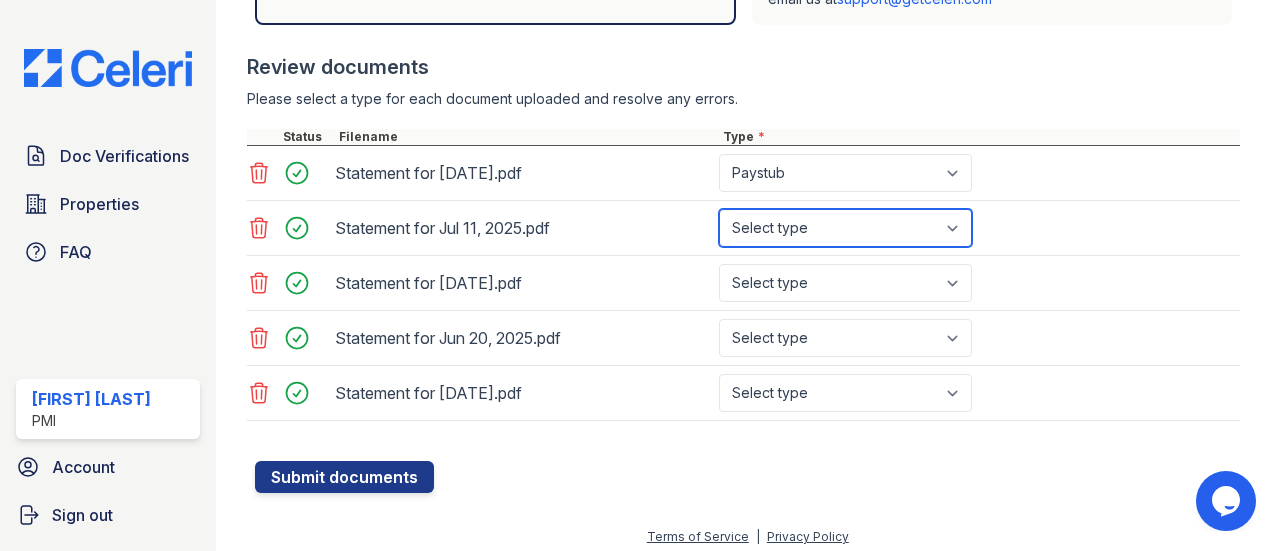 click on "Select type
Paystub
Bank Statement
Offer Letter
Tax Documents
Benefit Award Letter
Investment Account Statement
Other" at bounding box center [845, 228] 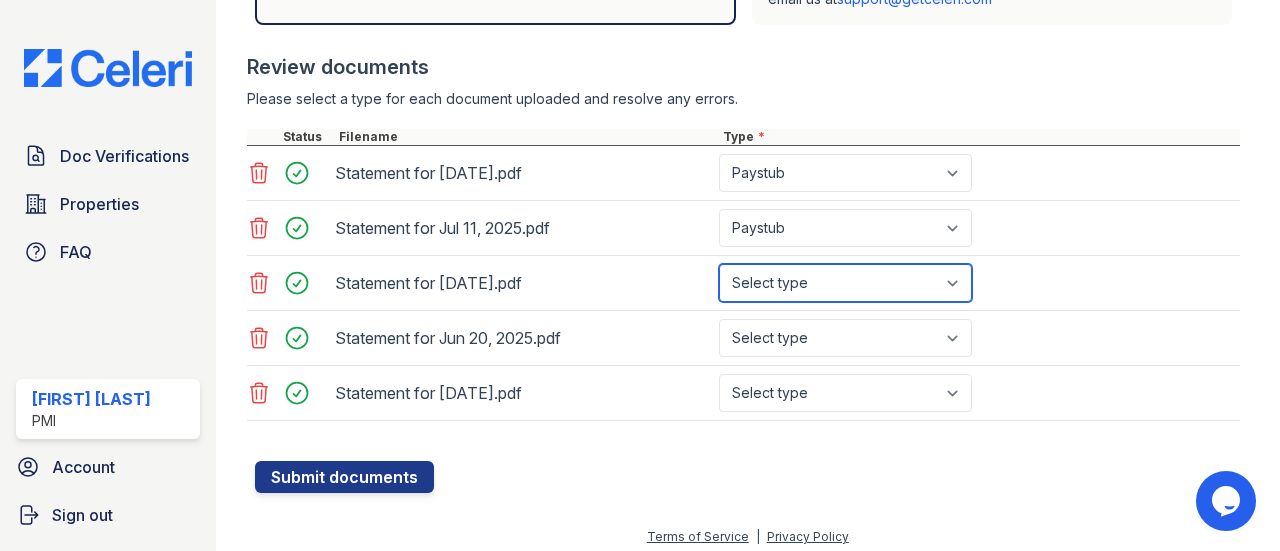 click on "Select type
Paystub
Bank Statement
Offer Letter
Tax Documents
Benefit Award Letter
Investment Account Statement
Other" at bounding box center [845, 283] 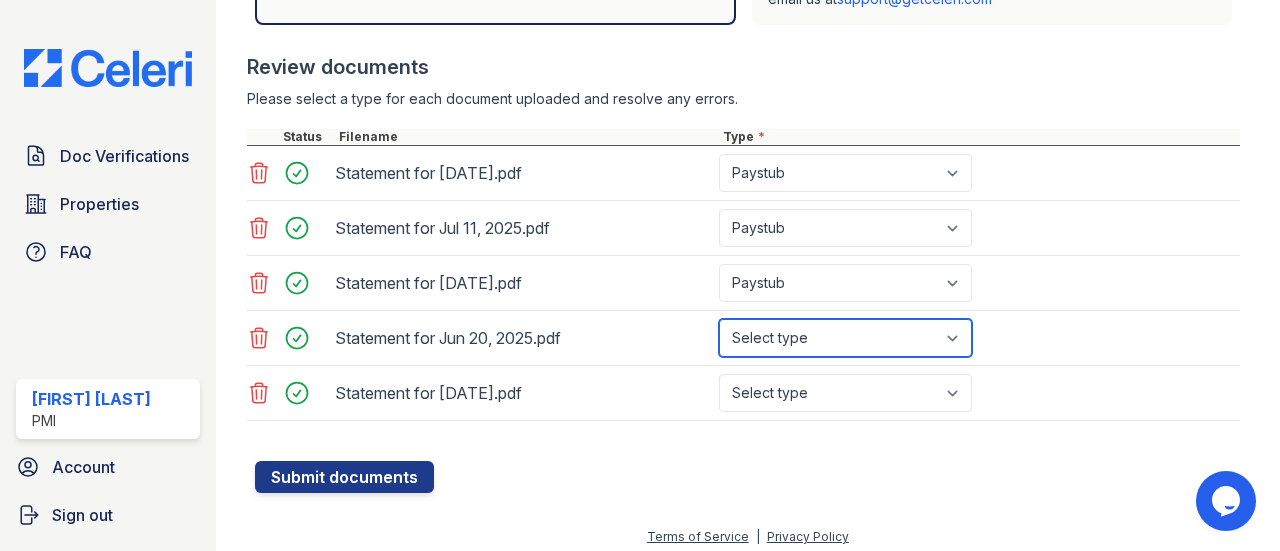 click on "Select type
Paystub
Bank Statement
Offer Letter
Tax Documents
Benefit Award Letter
Investment Account Statement
Other" at bounding box center [845, 338] 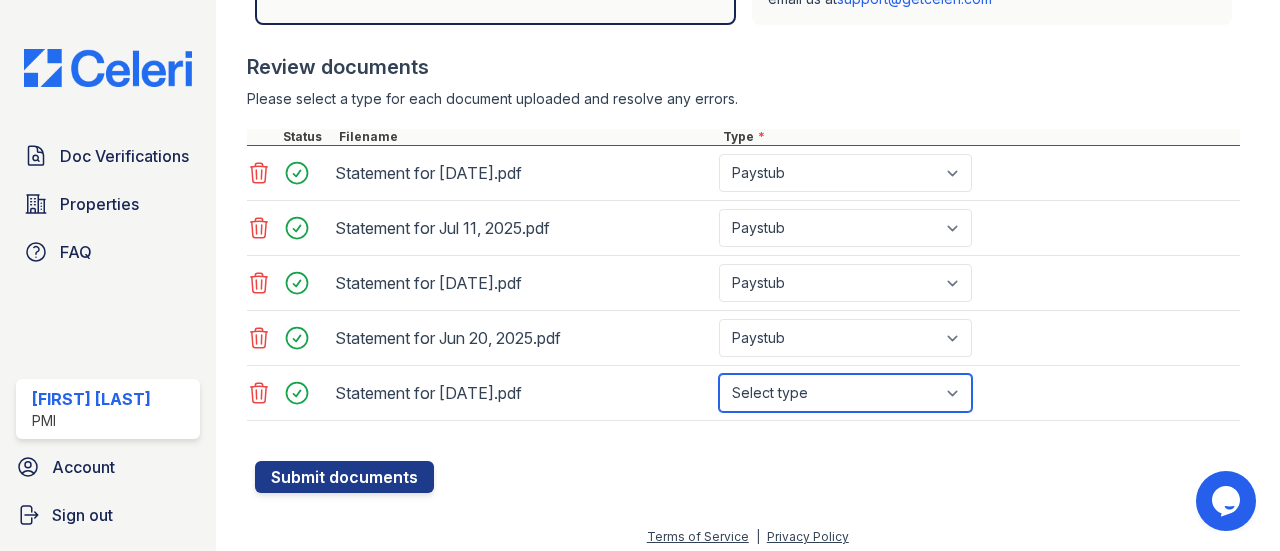 click on "Select type
Paystub
Bank Statement
Offer Letter
Tax Documents
Benefit Award Letter
Investment Account Statement
Other" at bounding box center [845, 393] 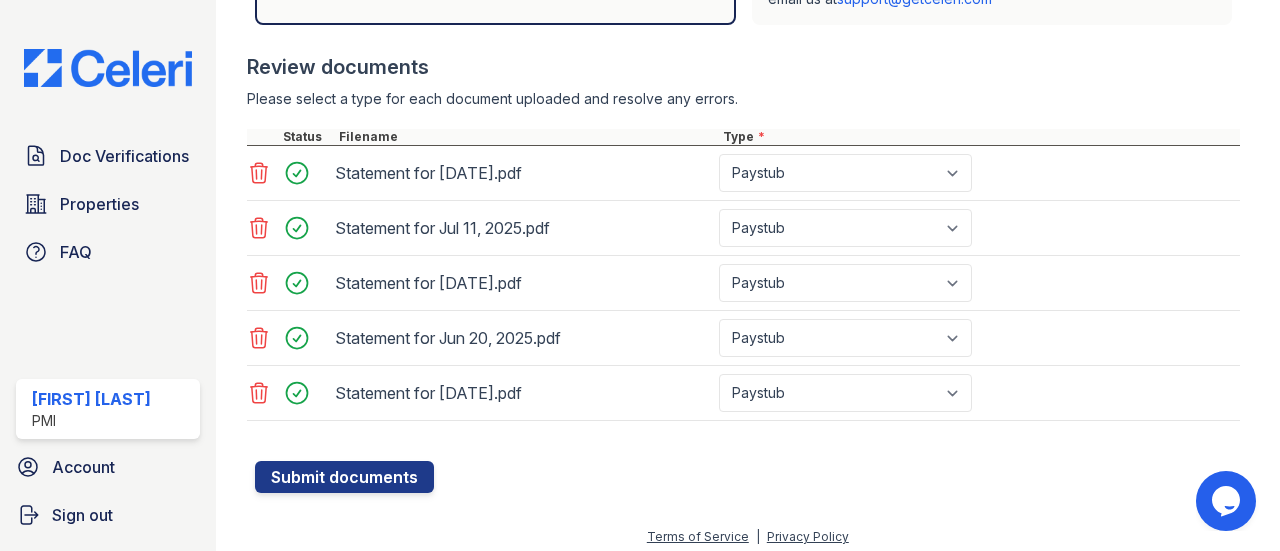 click on "Application information
Property
*
Select a property
Concord Plaza
C Street Townhomes
Unit number
*
Target move in date
First name
*
[FIRST]
Last name
*
[LAST]
Email
*
[EMAIL]
Phone
*
[PHONE]
Upload documents
Best practices for bank statements and paystubs
Upload original PDF files downloaded directly from the financial institution or payroll provider’s website.
Correctly classify the document type to avoid a delay in processing your application.
Do not upload scanned, redacted, password protected, or modified documents.
Do not combine multiple documents into one file.
Do not upload print-to-PDF documents.
What is print-to-pdf?
For additional support, review our
FAQ ,
start a chat with us below, or email us at [EMAIL]" at bounding box center [747, -31] 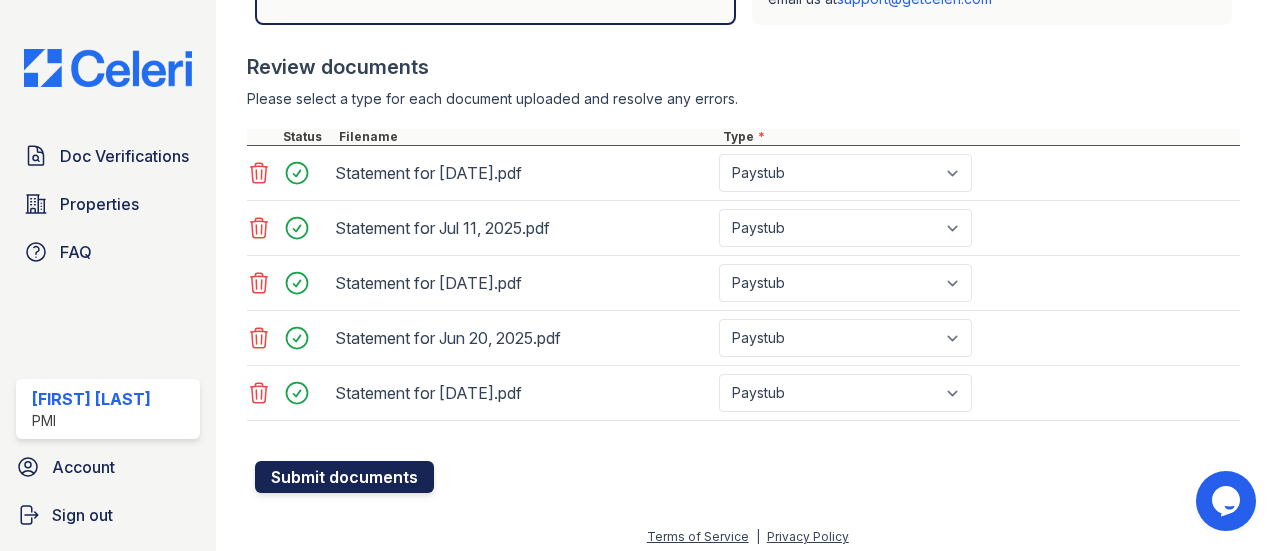 click on "Submit documents" at bounding box center (344, 477) 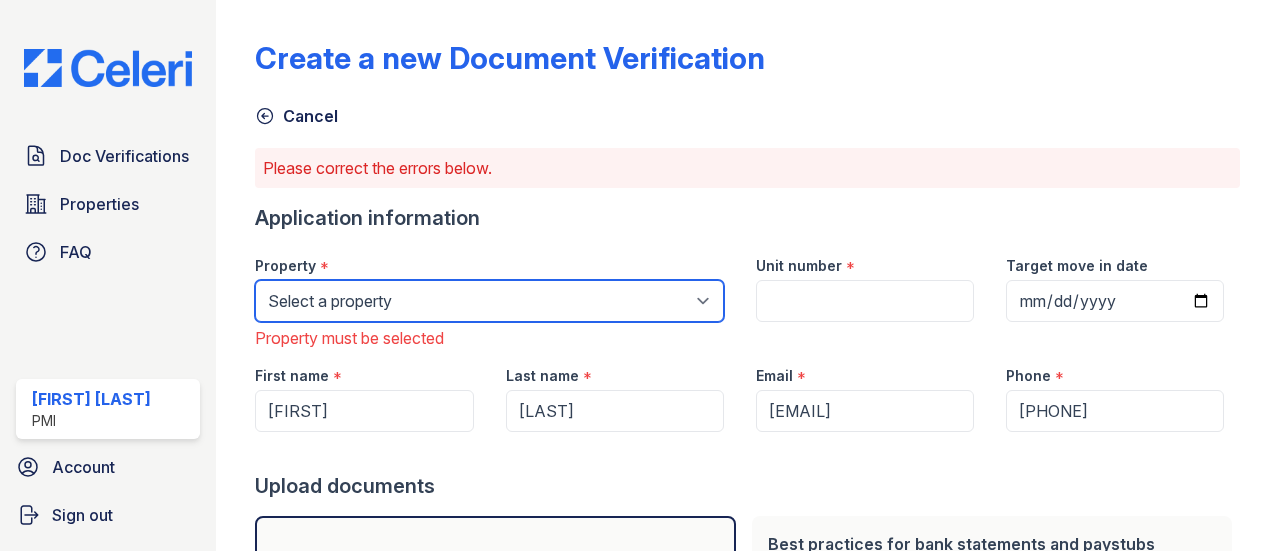 click on "Select a property
Concord Plaza
C Street Townhomes" at bounding box center [489, 301] 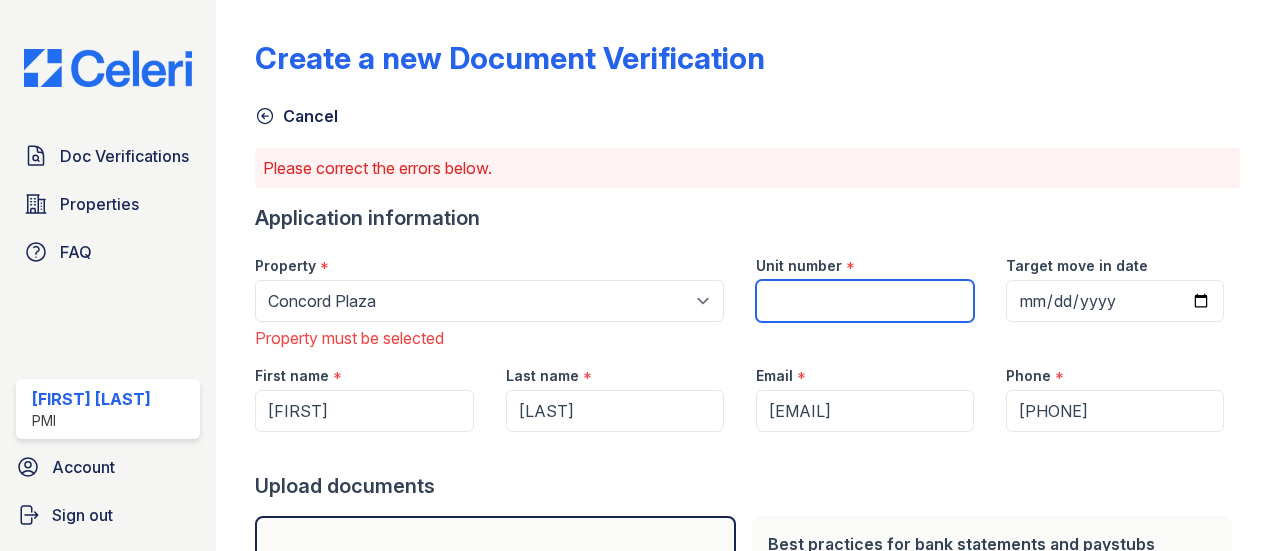 click on "Unit number" at bounding box center (865, 301) 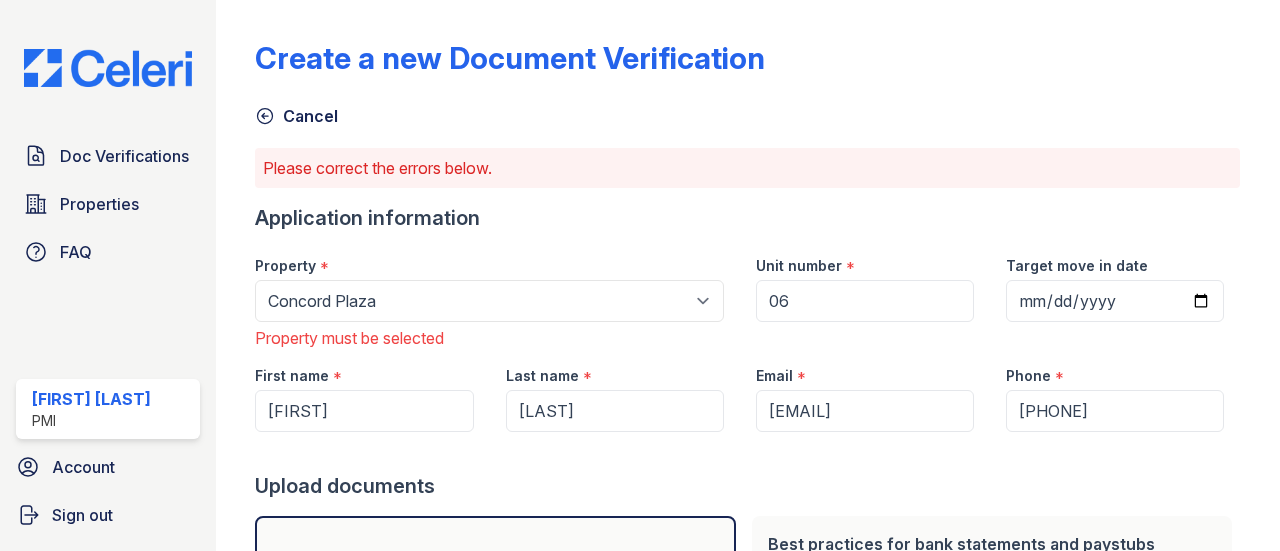 click on "Application information" at bounding box center (747, 218) 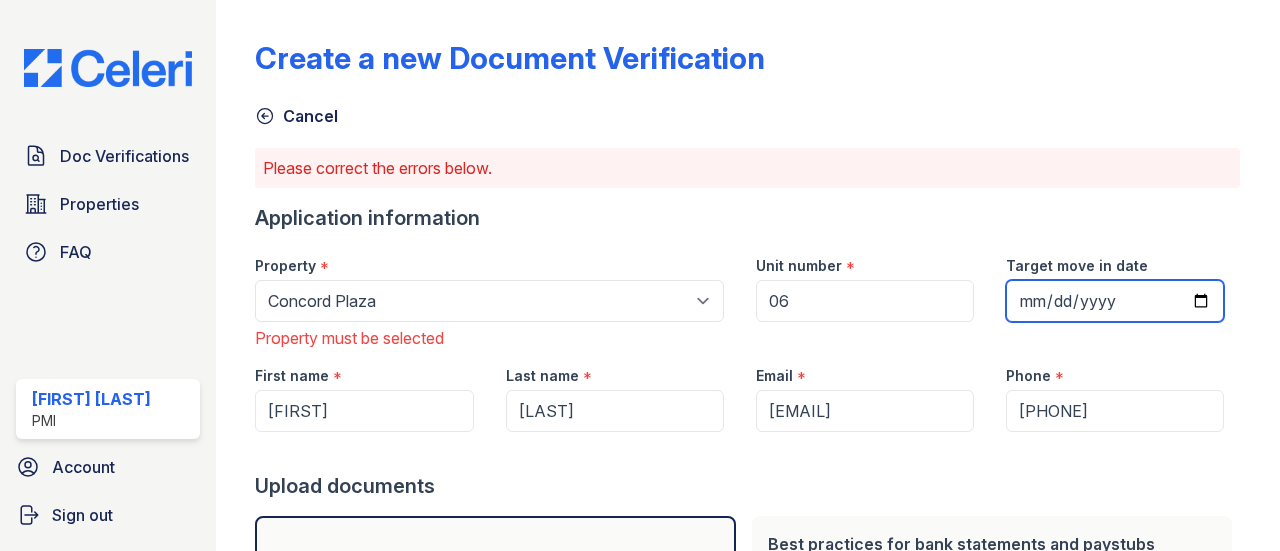 click on "Target move in date" at bounding box center [1115, 301] 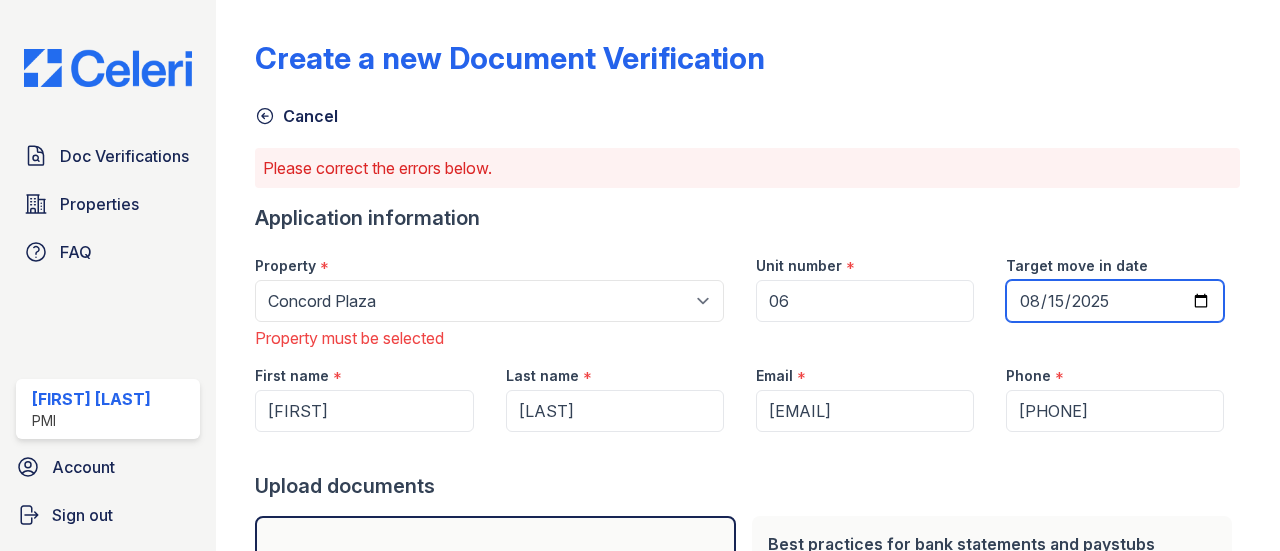 type on "2025-08-15" 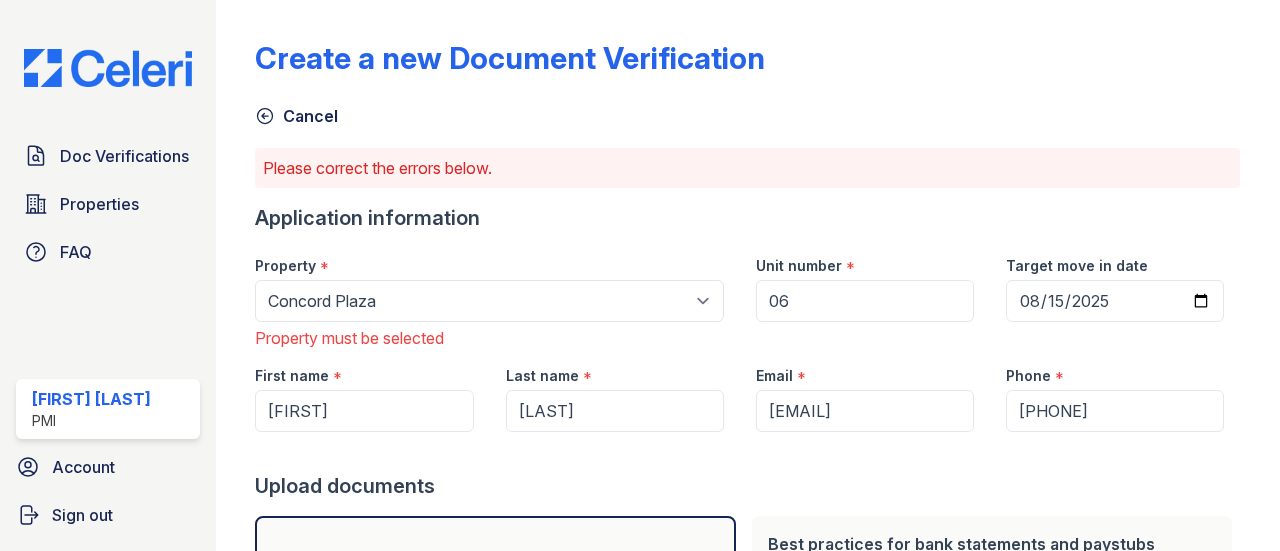 click on "Please correct the errors below." at bounding box center [747, 168] 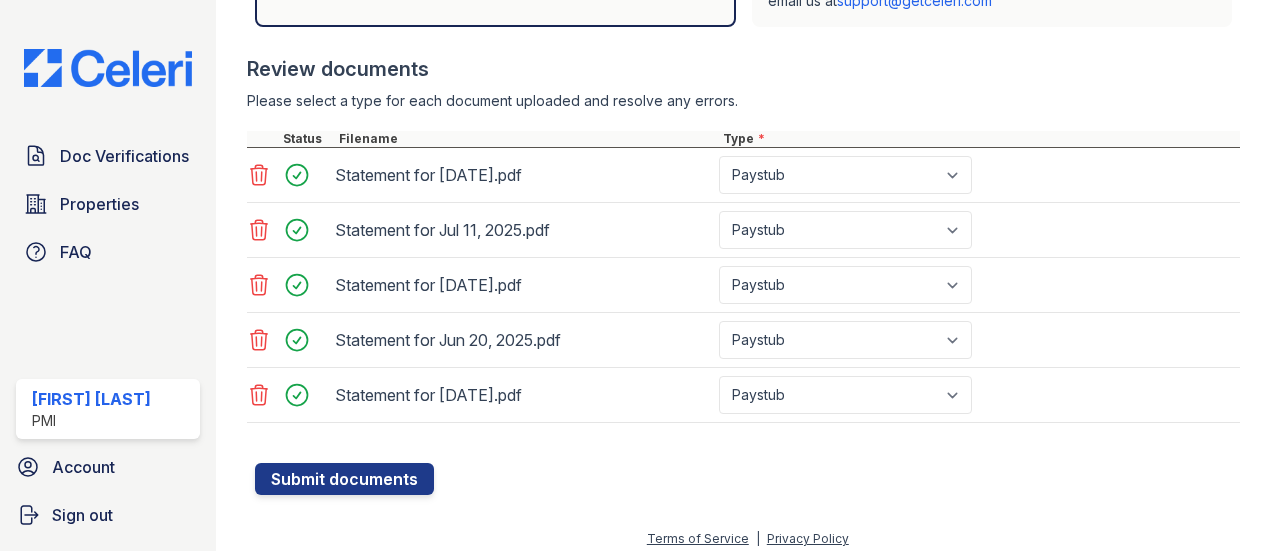 scroll, scrollTop: 790, scrollLeft: 0, axis: vertical 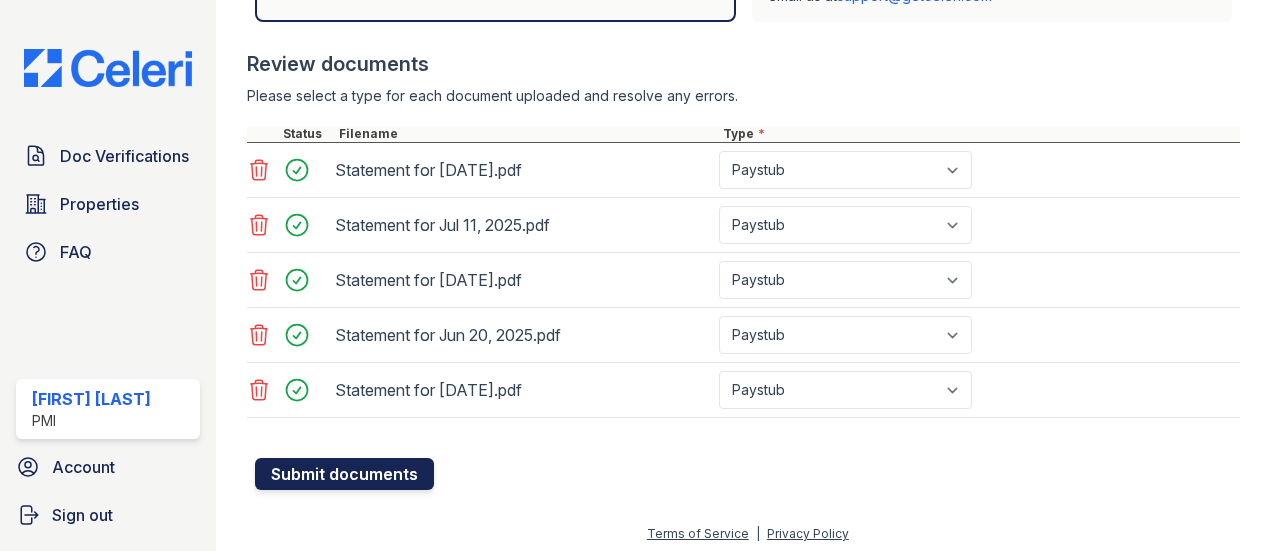 click on "Submit documents" at bounding box center [344, 474] 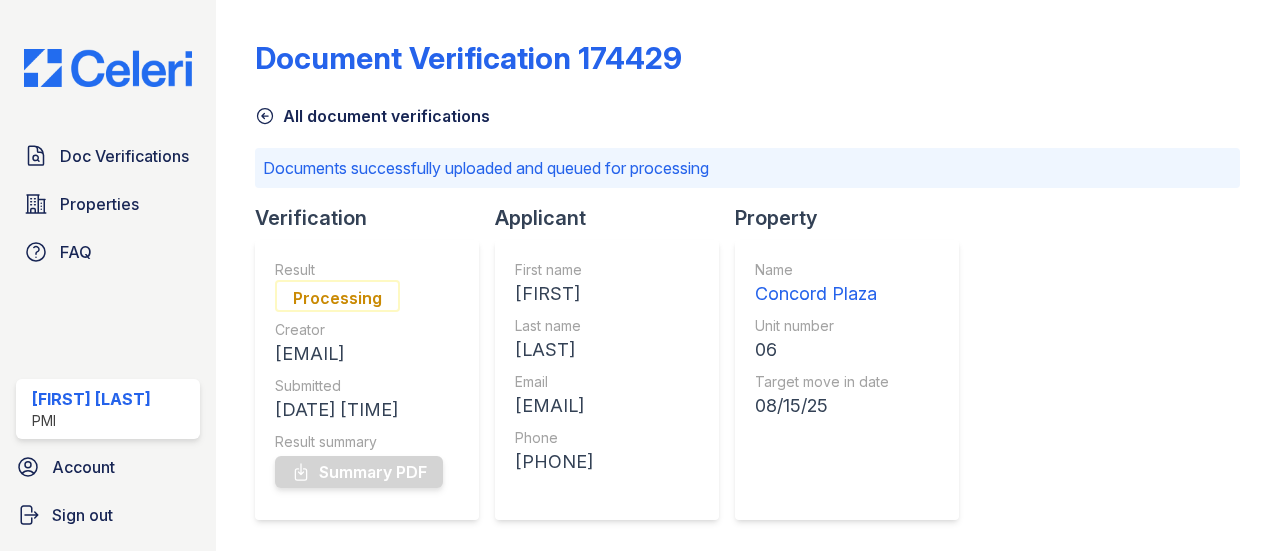 click at bounding box center (108, 68) 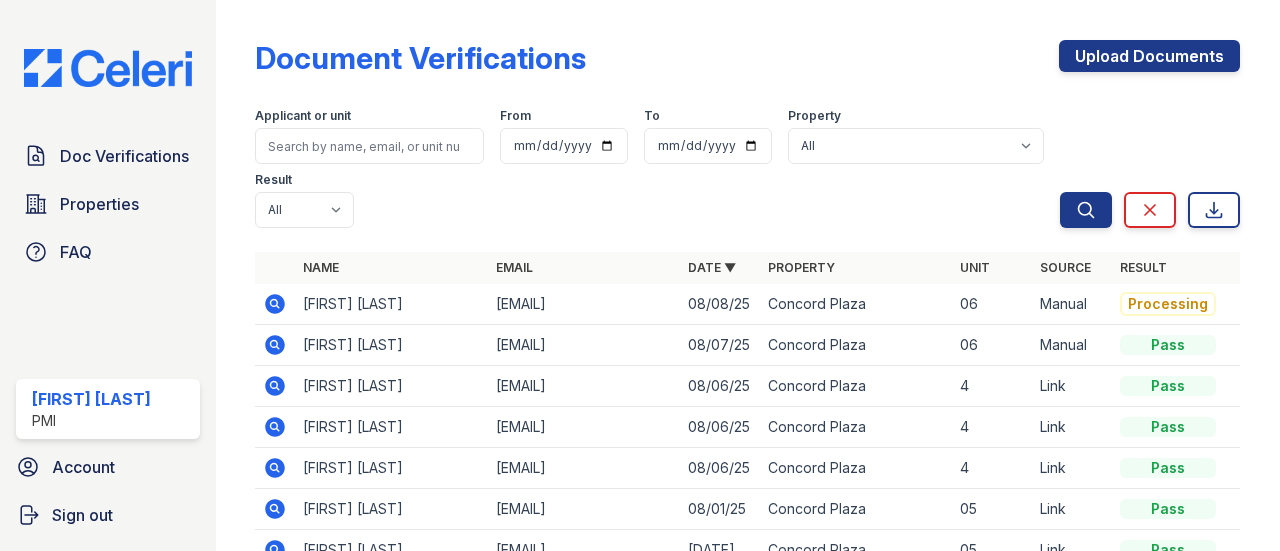 click on "Applicant or unit
From
To
Property
All
Concord Plaza
C Street Townhomes
Result
All
Pass
Caution
Fail
N/a" at bounding box center (657, 164) 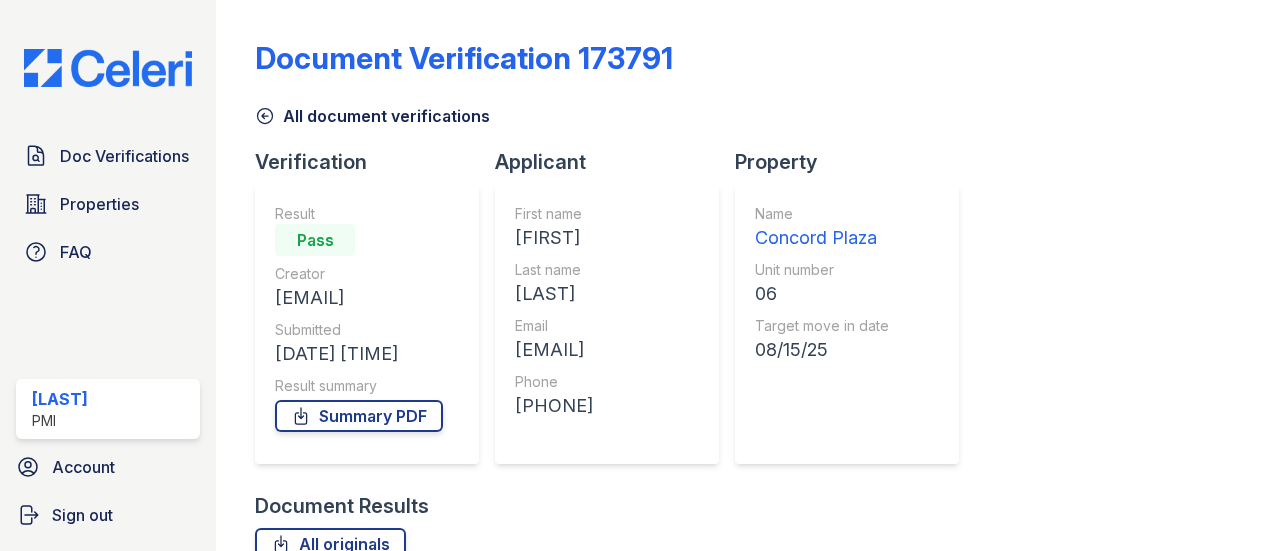 scroll, scrollTop: 0, scrollLeft: 0, axis: both 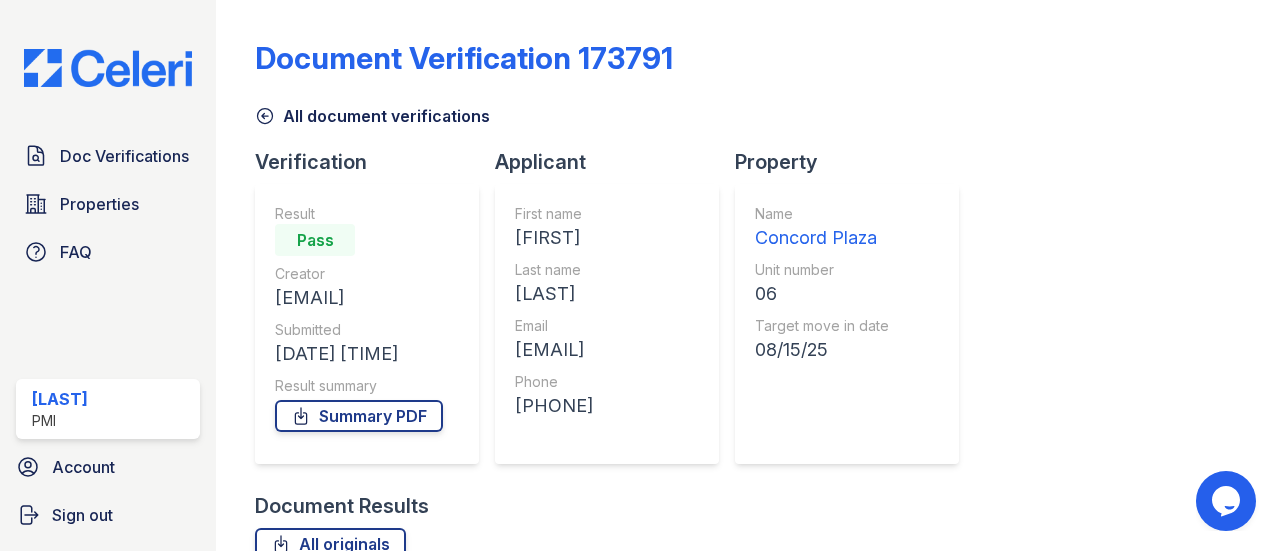 drag, startPoint x: 824, startPoint y: 406, endPoint x: 705, endPoint y: 409, distance: 119.03781 